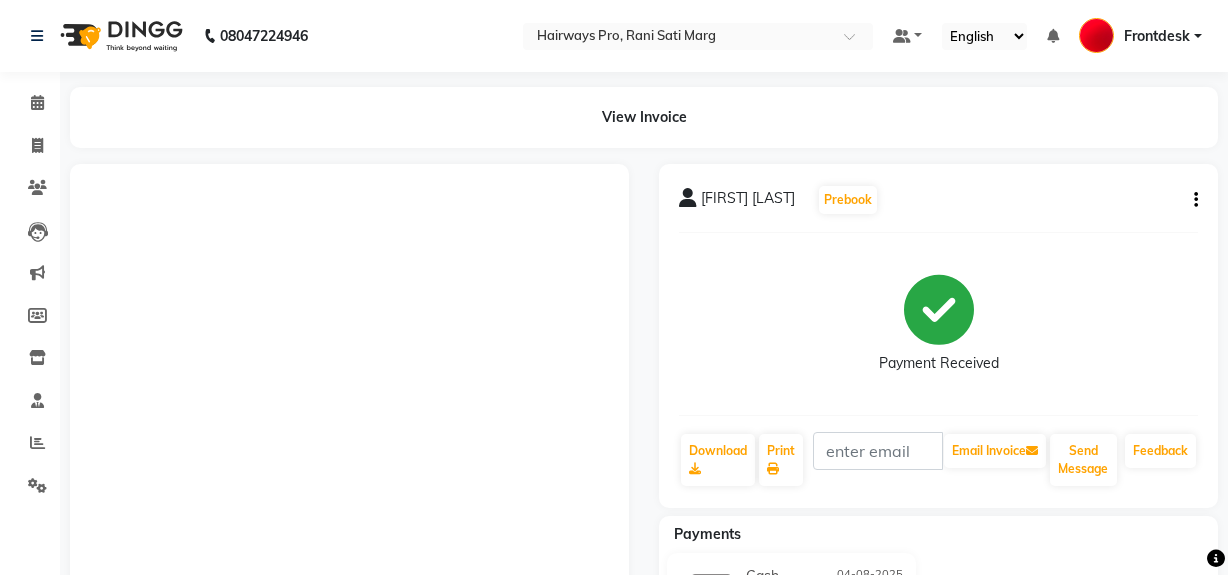 scroll, scrollTop: 0, scrollLeft: 0, axis: both 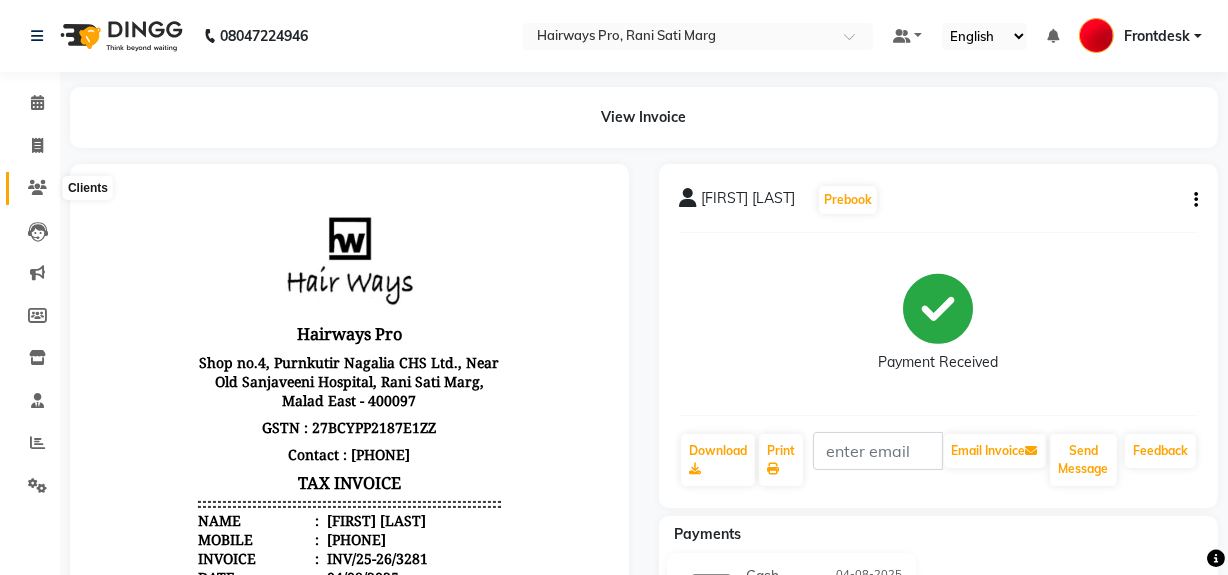 click 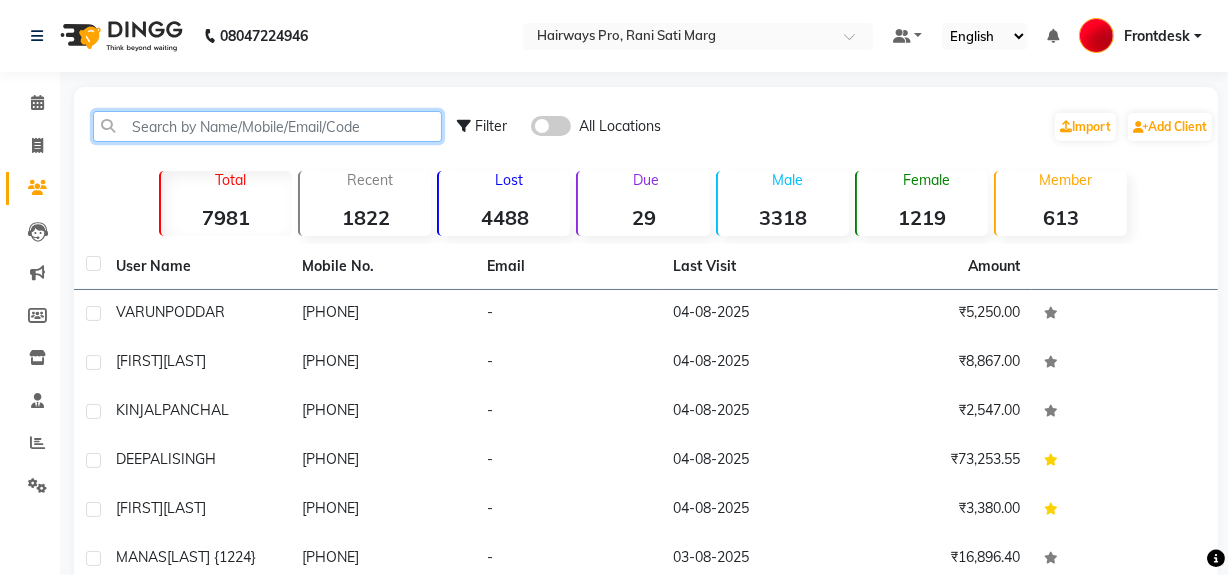click 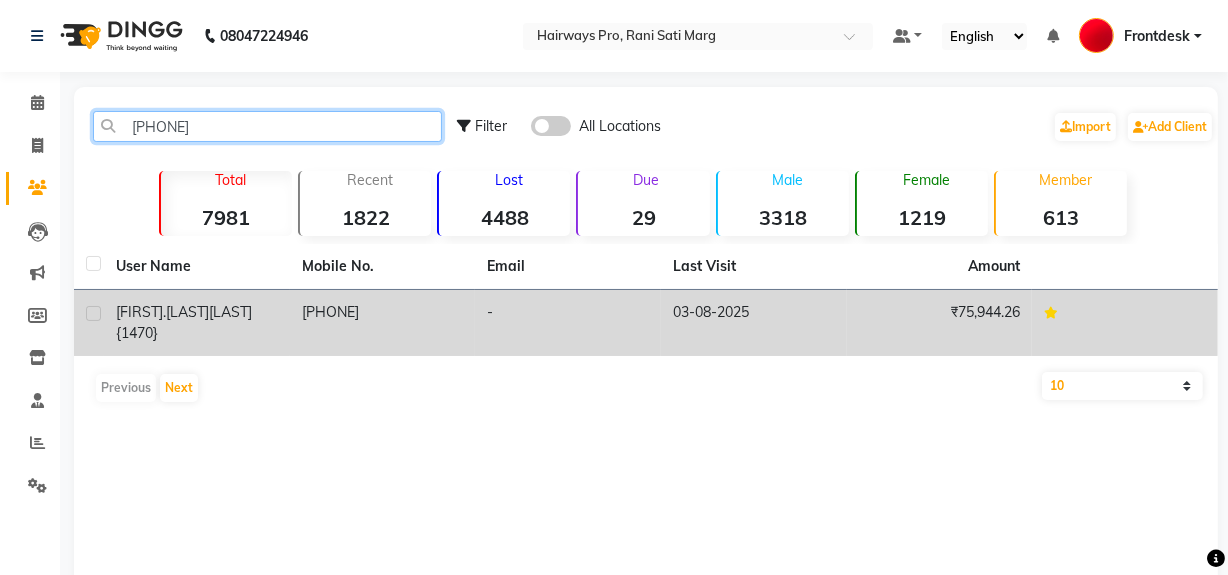 type on "[PHONE]" 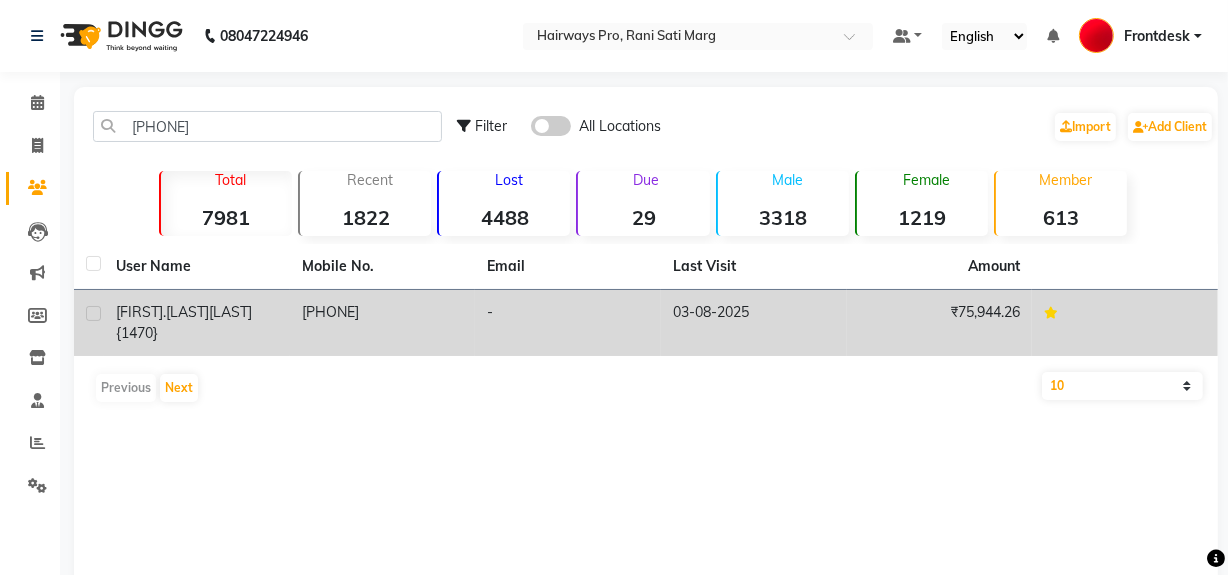click on "[PHONE]" 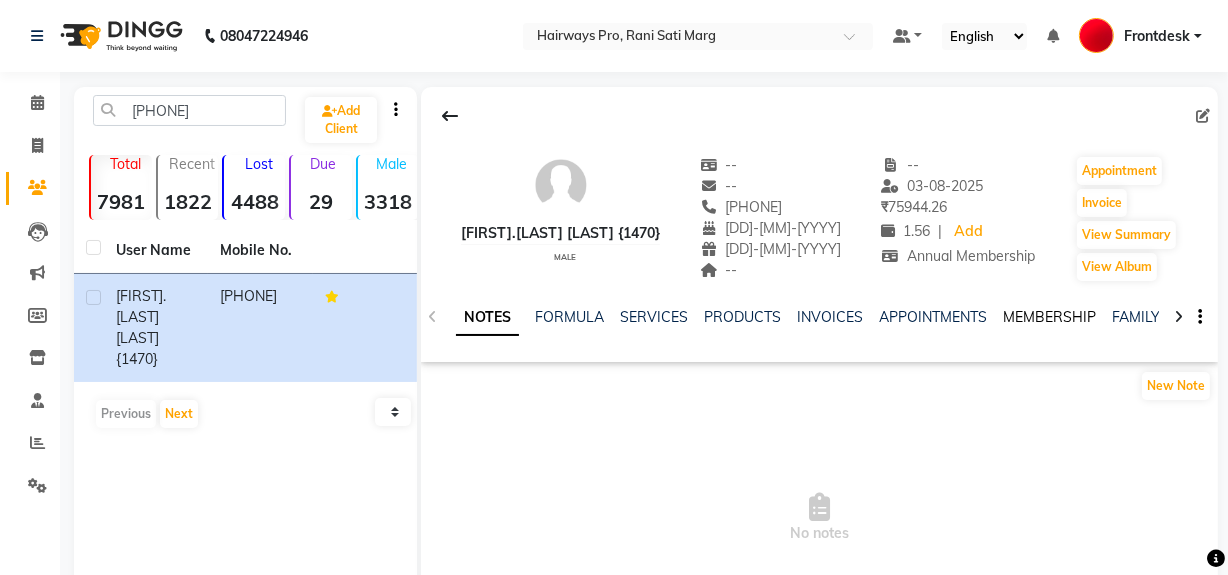 click on "MEMBERSHIP" 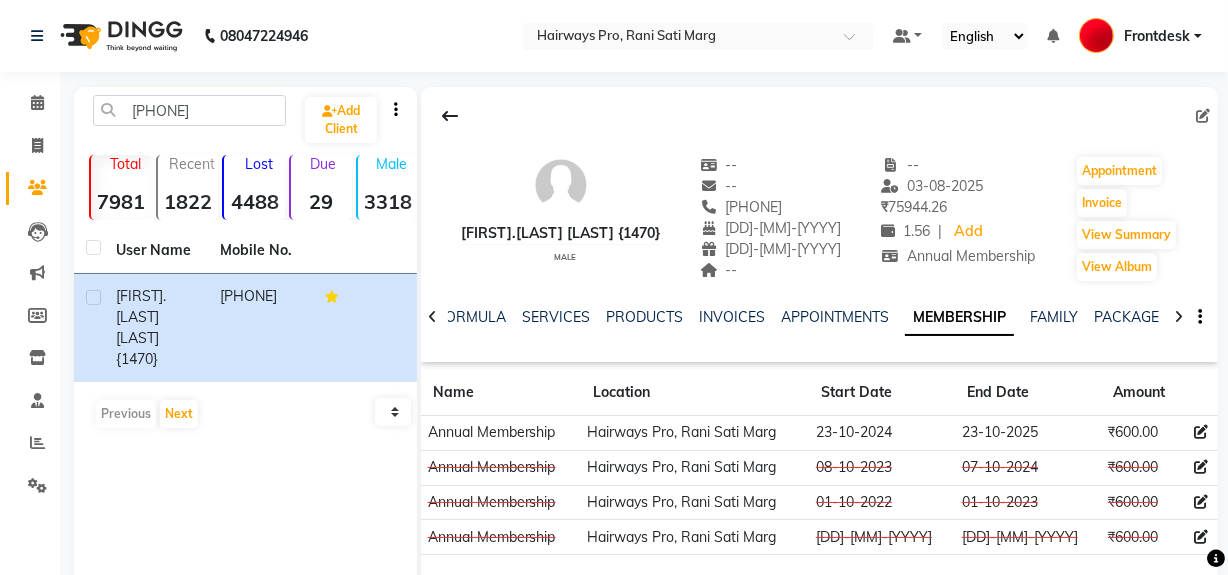drag, startPoint x: 1160, startPoint y: 303, endPoint x: 1048, endPoint y: 375, distance: 133.14653 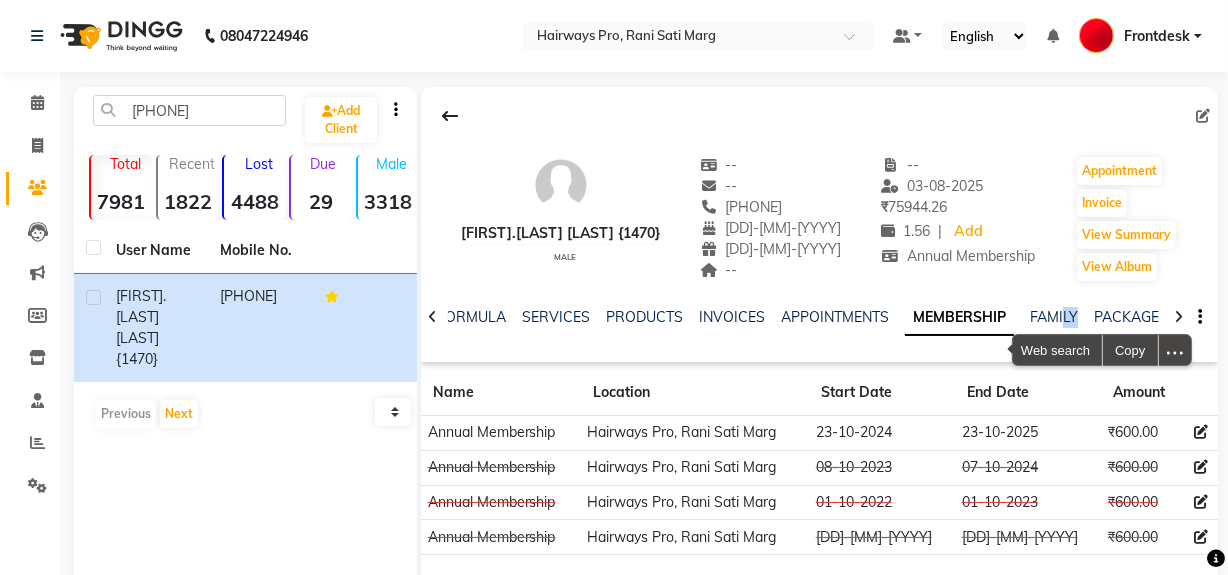 scroll, scrollTop: 0, scrollLeft: 16, axis: horizontal 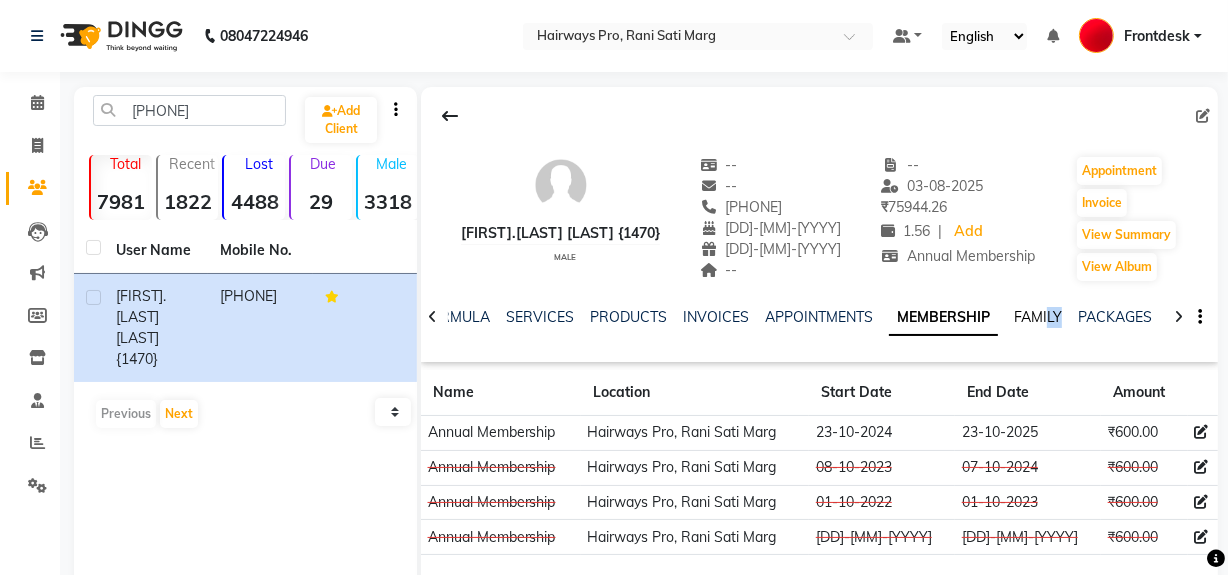 click on "FAMILY" 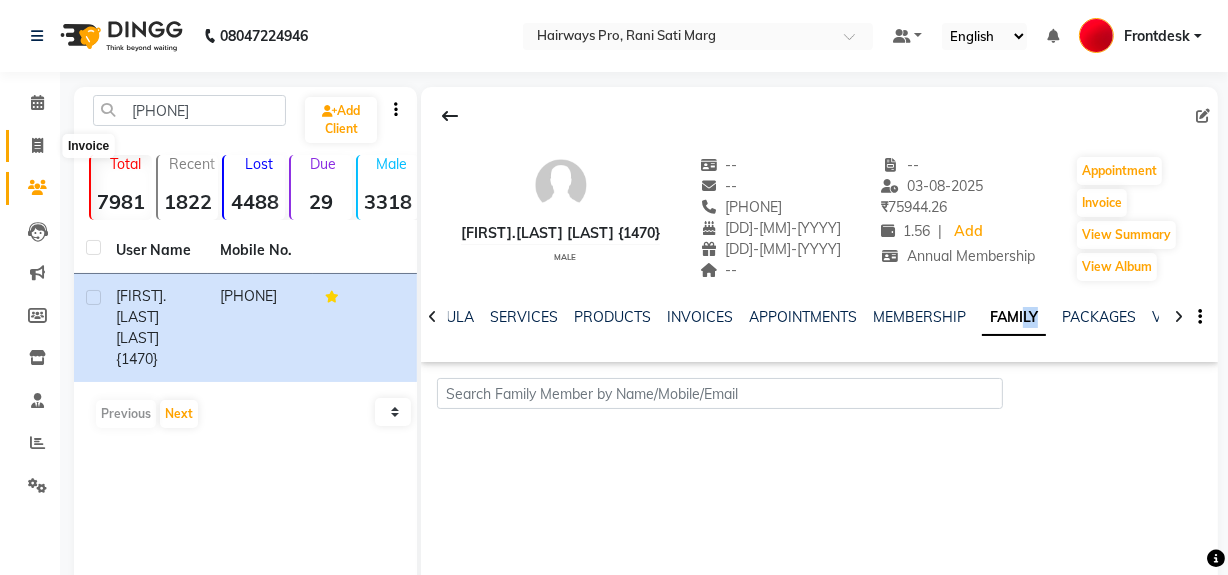 click 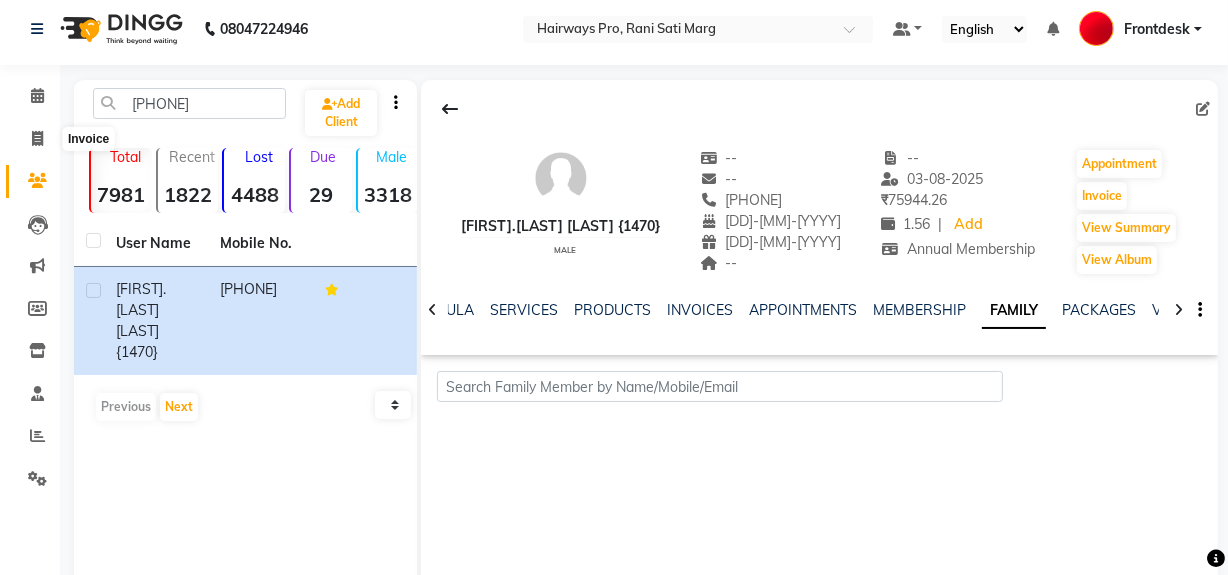 select on "787" 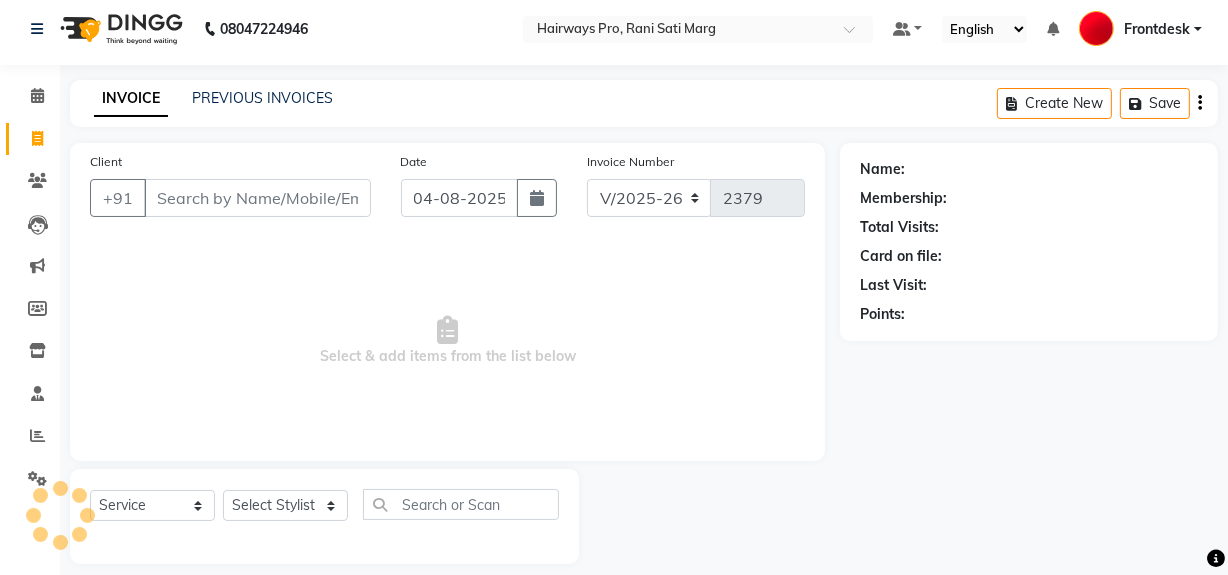 scroll, scrollTop: 26, scrollLeft: 0, axis: vertical 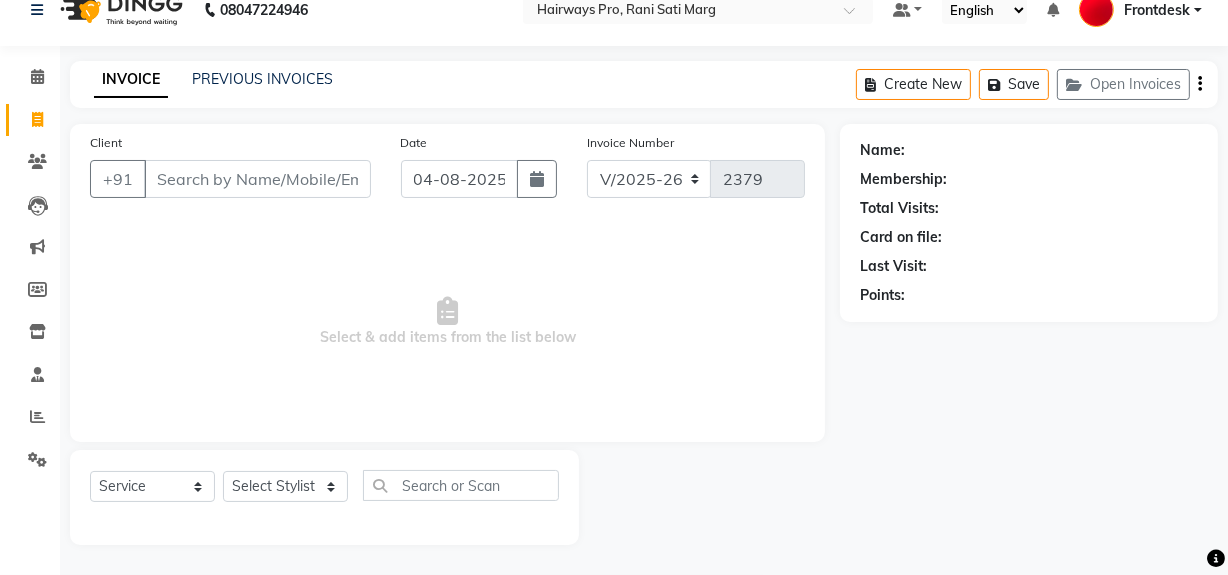 drag, startPoint x: 330, startPoint y: 173, endPoint x: 329, endPoint y: 185, distance: 12.0415945 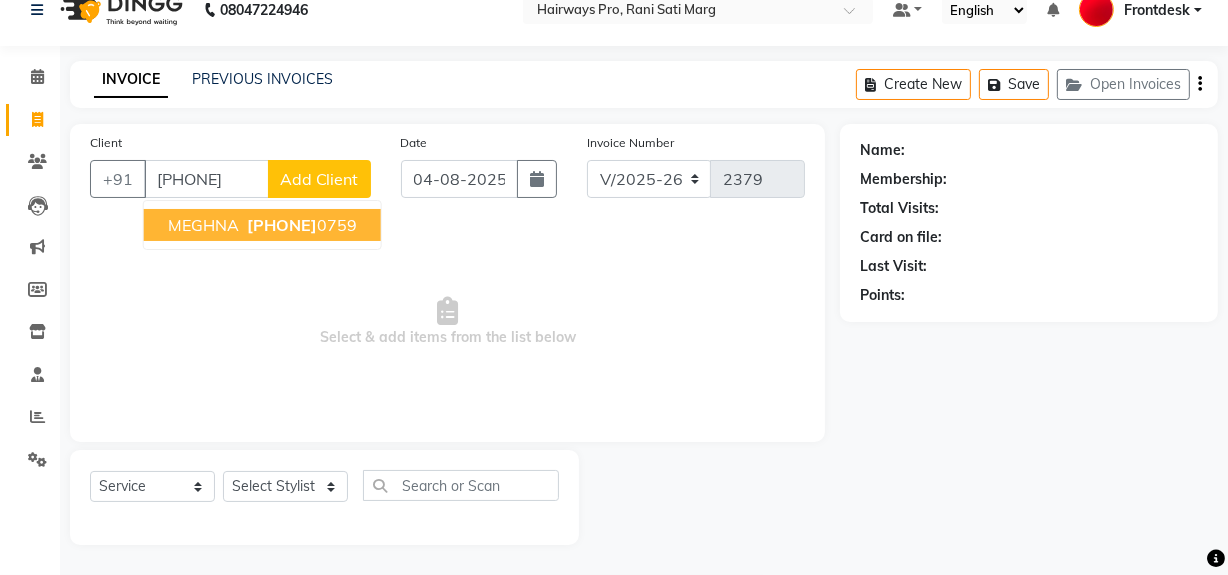 click on "[PHONE]" at bounding box center (300, 225) 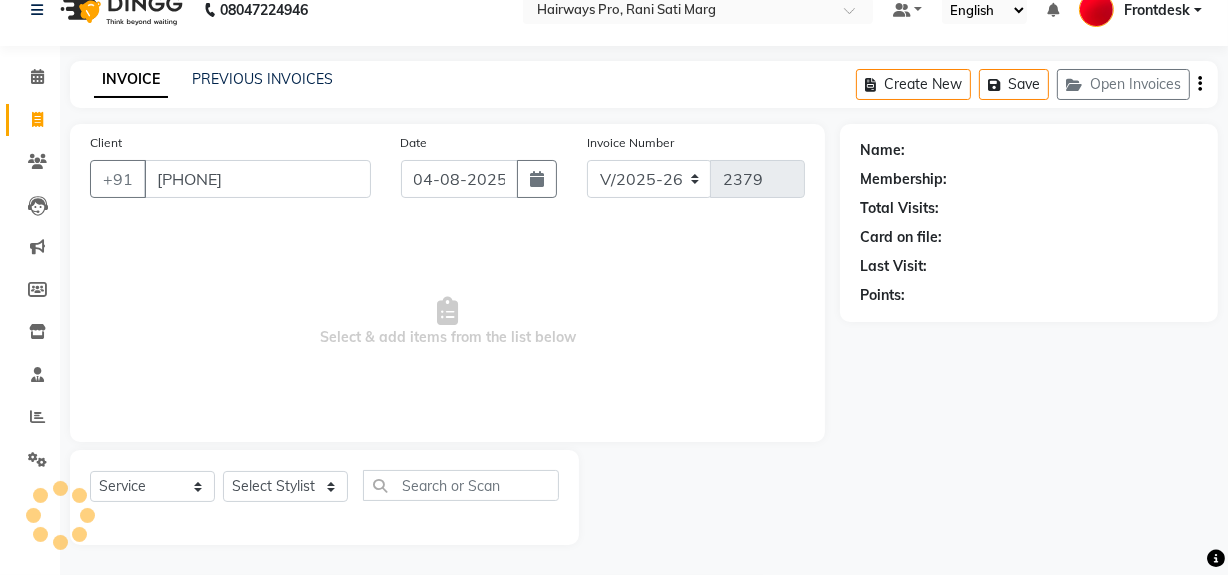 type on "[PHONE]" 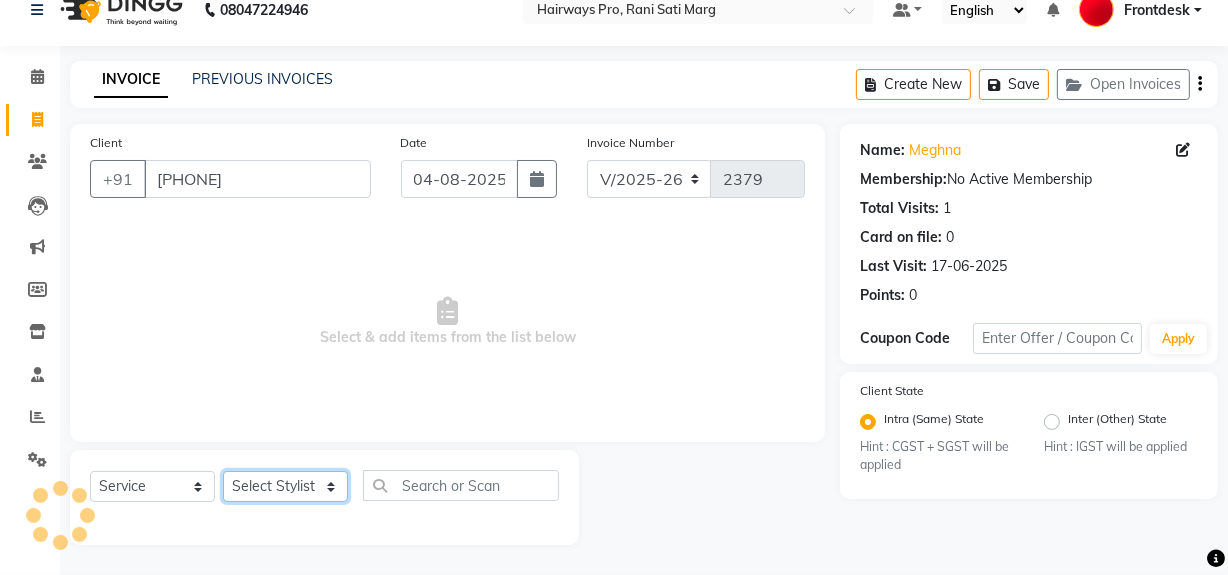 drag, startPoint x: 274, startPoint y: 492, endPoint x: 274, endPoint y: 475, distance: 17 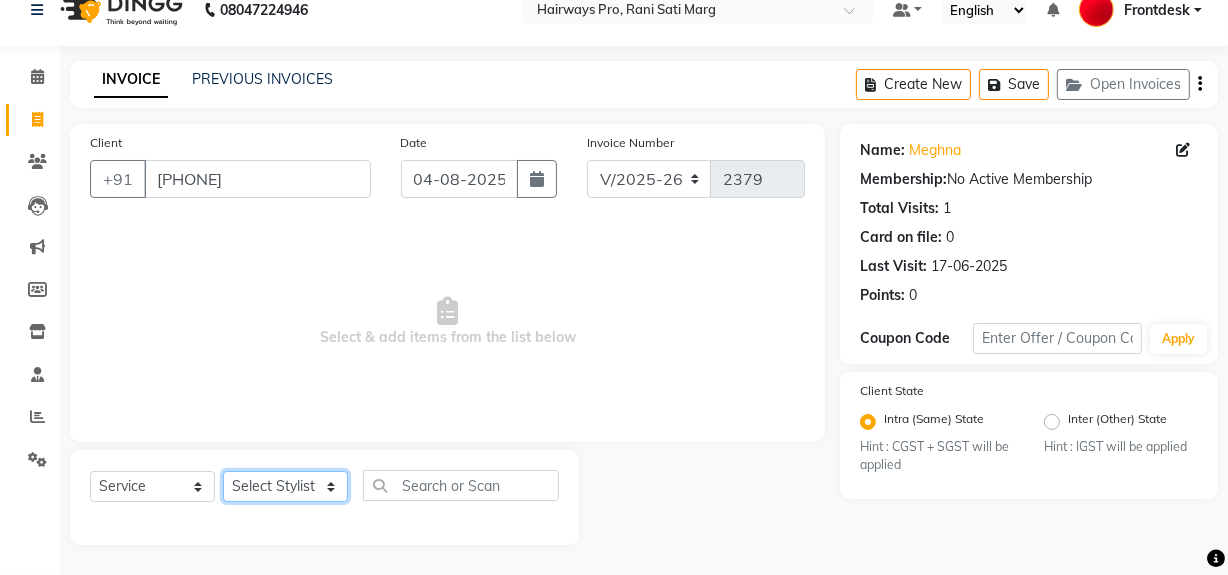 select on "13192" 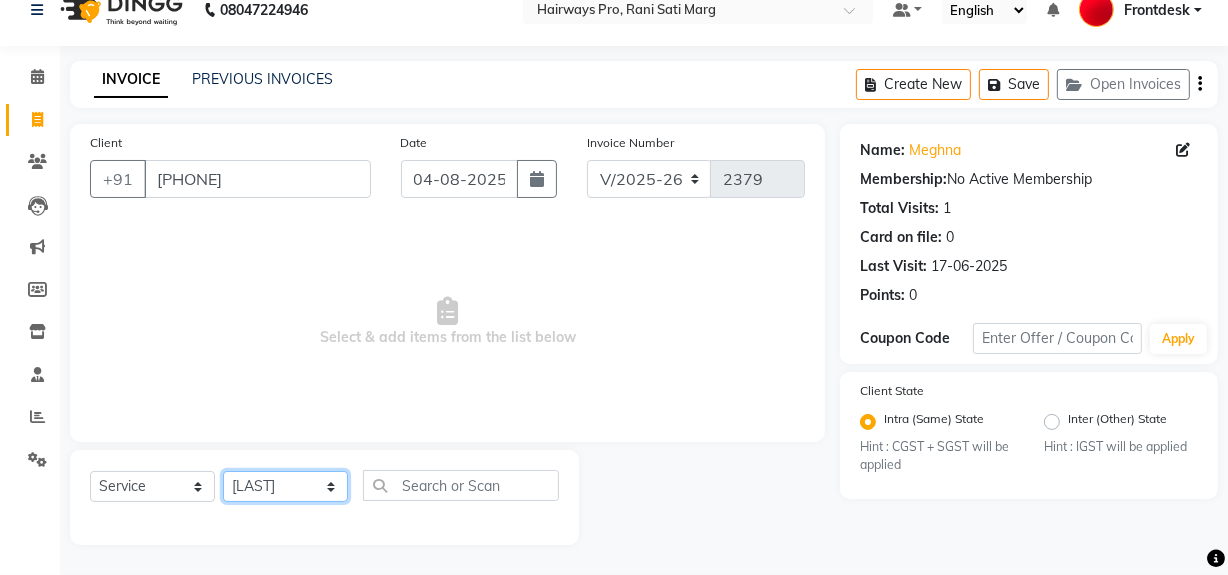 click on "Select Stylist ABID DANISH Faiz shaikh Frontdesk INTEZAR SALMANI JYOTI Kamal Salmani KAVITA MUSTAFA RAFIQUE Sonal SONU WAQAR ZAFAR" 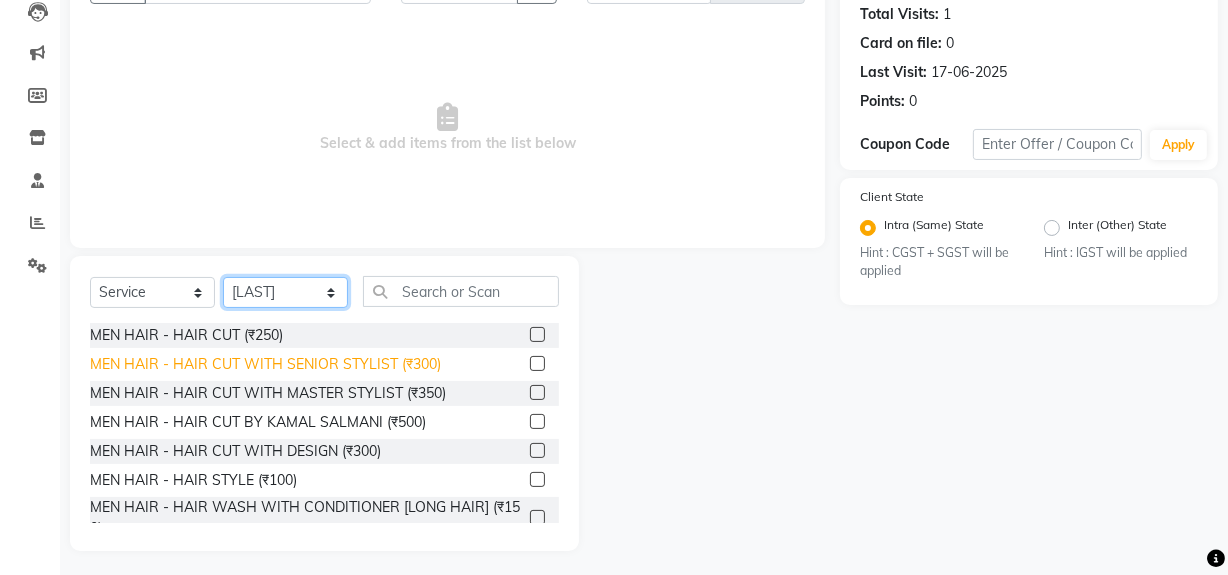 scroll, scrollTop: 226, scrollLeft: 0, axis: vertical 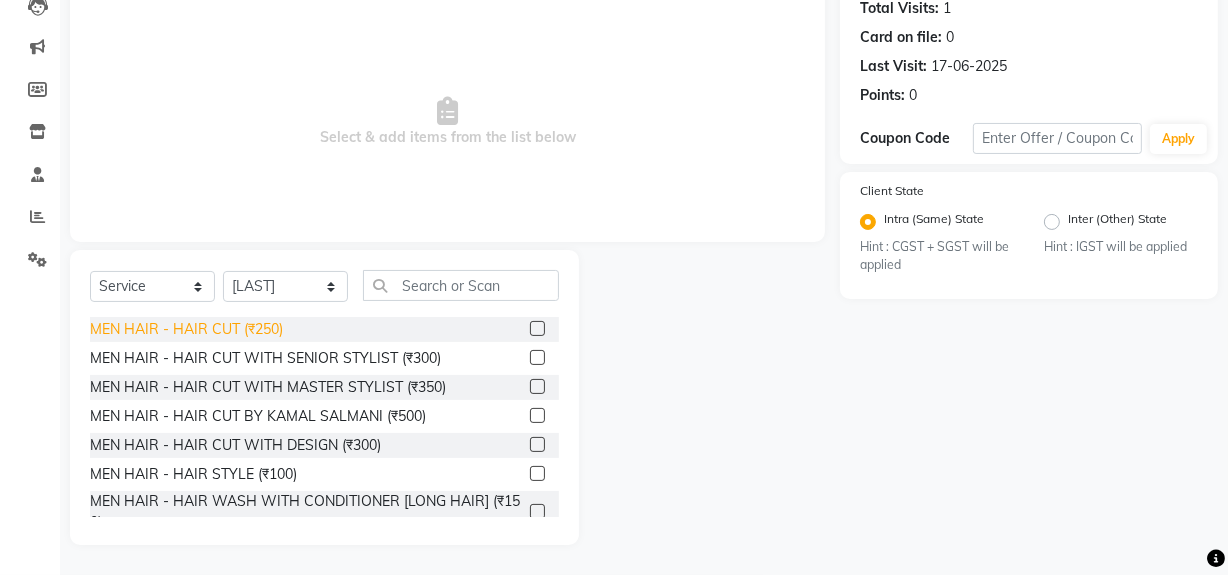 click on "MEN HAIR - HAIR CUT WITH SENIOR STYLIST (₹300)" 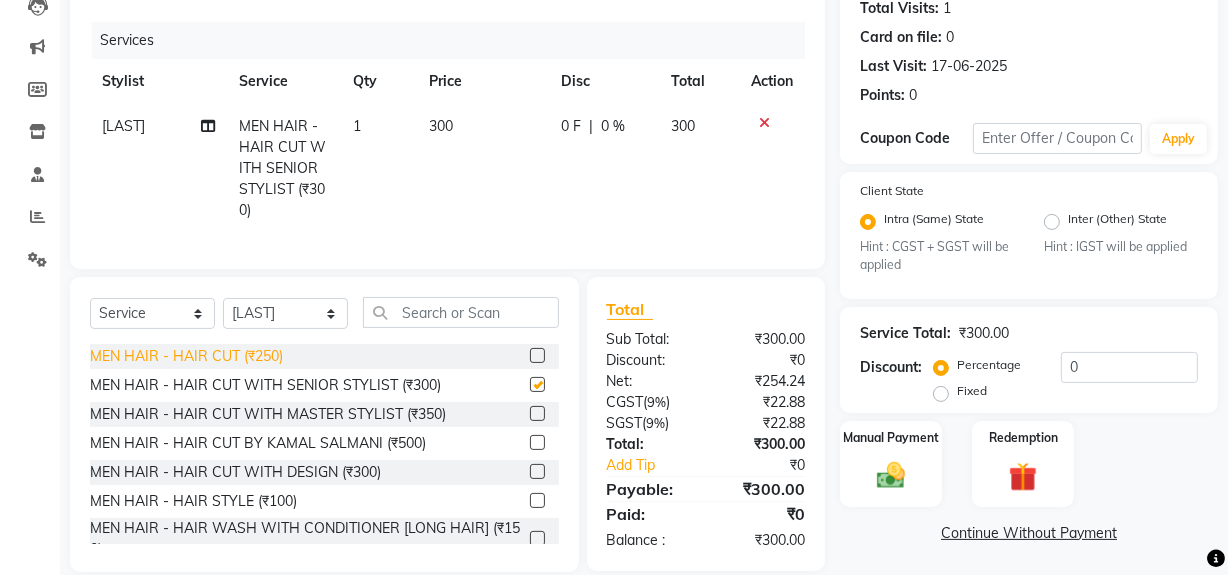 checkbox on "false" 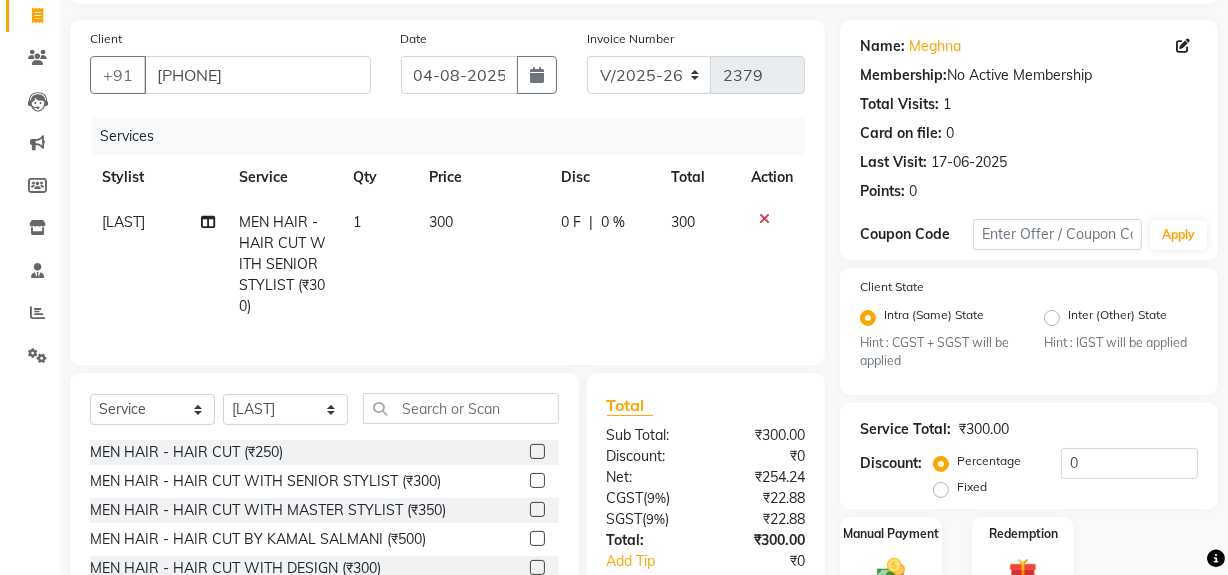 scroll, scrollTop: 0, scrollLeft: 0, axis: both 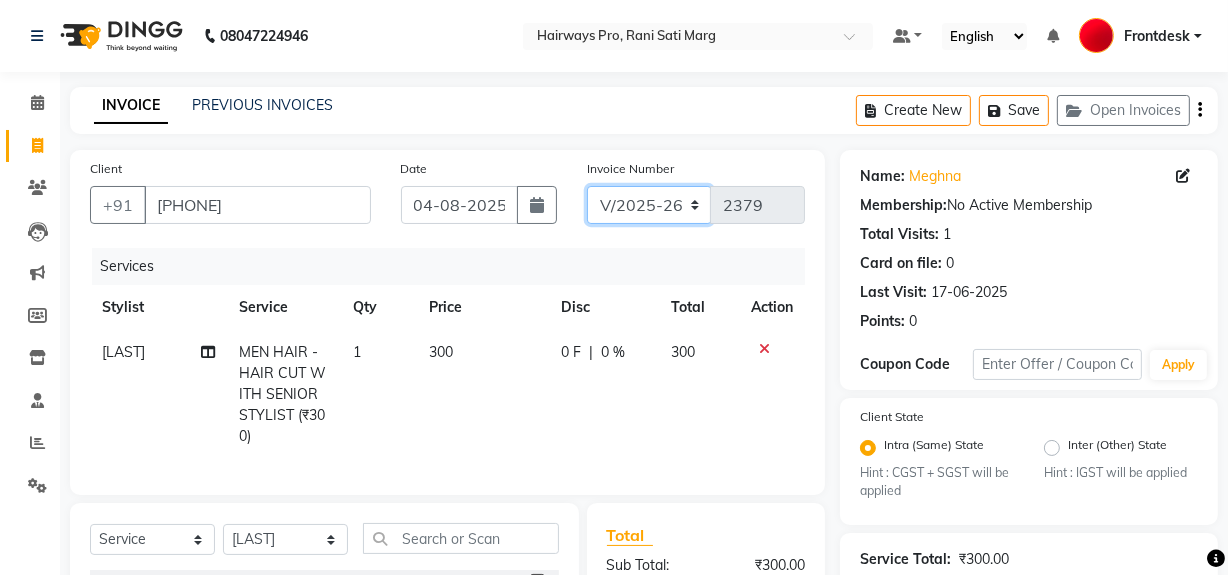 click on "INV/25-26 V/2025-26" 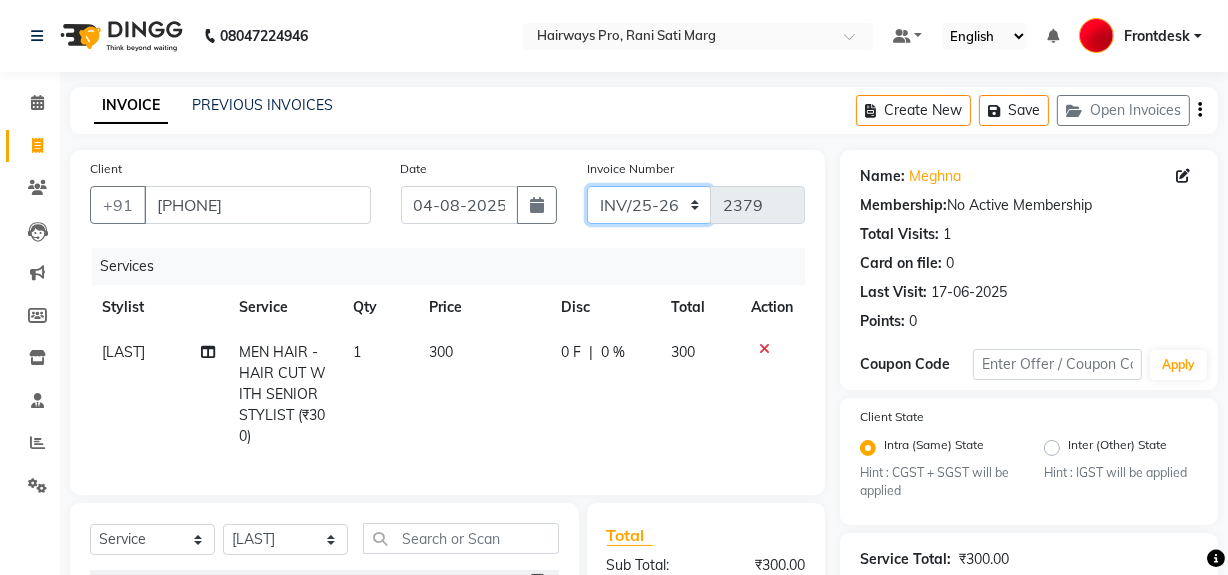 click on "INV/25-26 V/2025-26" 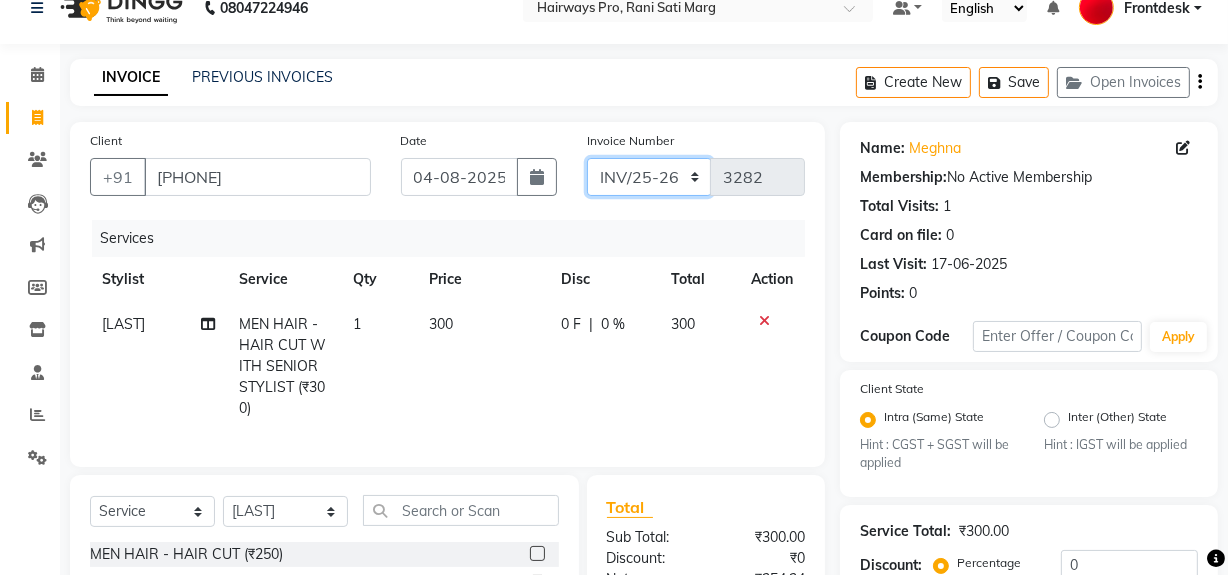 scroll, scrollTop: 0, scrollLeft: 0, axis: both 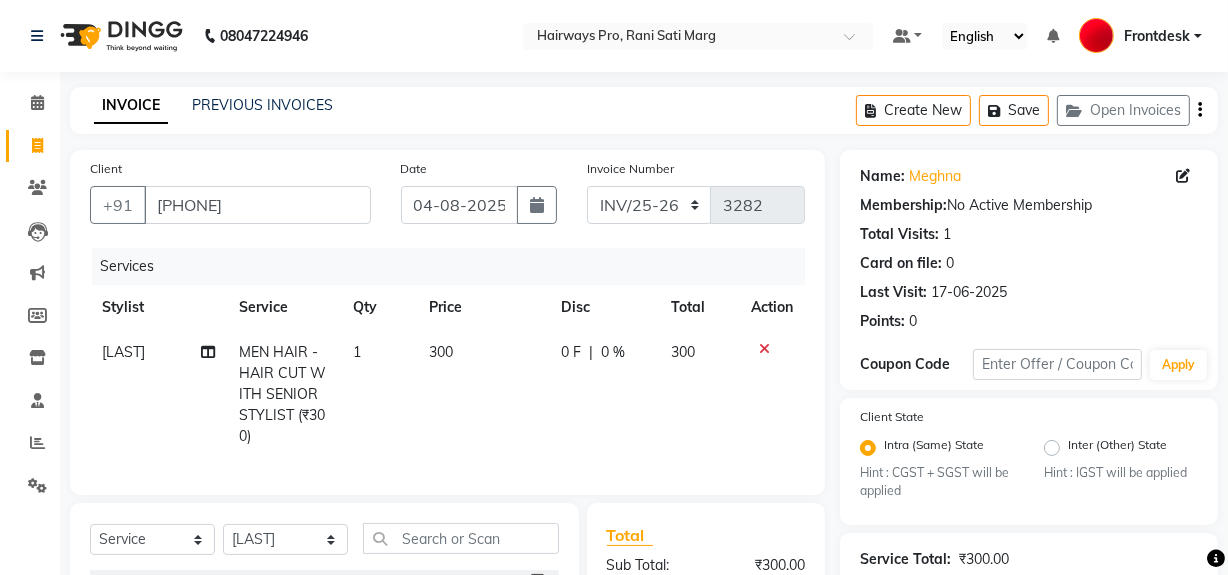 click 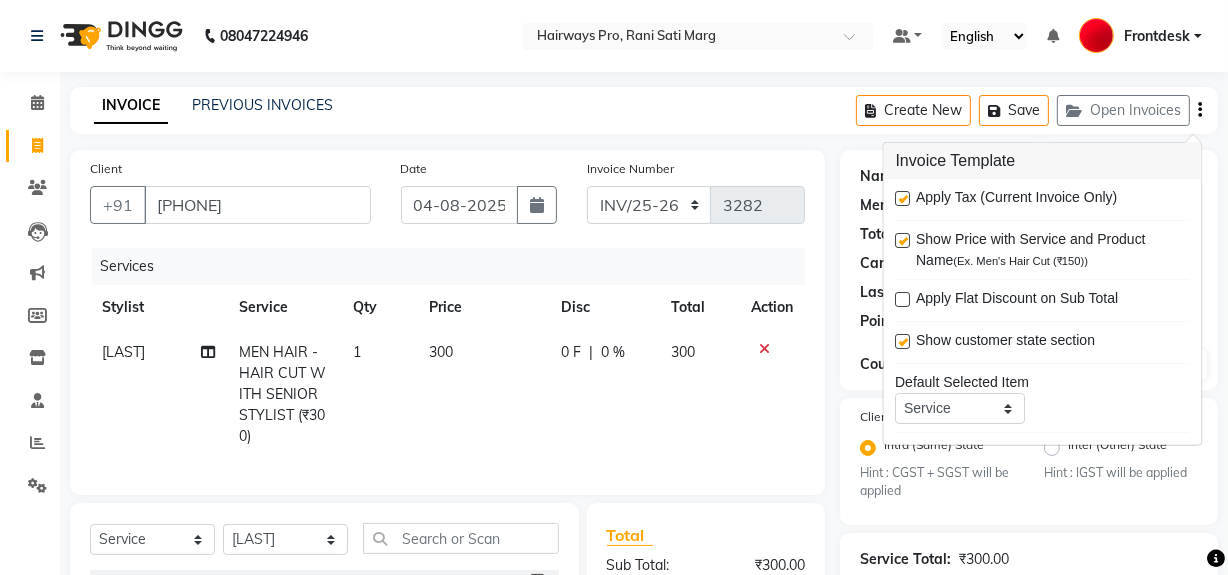 click at bounding box center [903, 198] 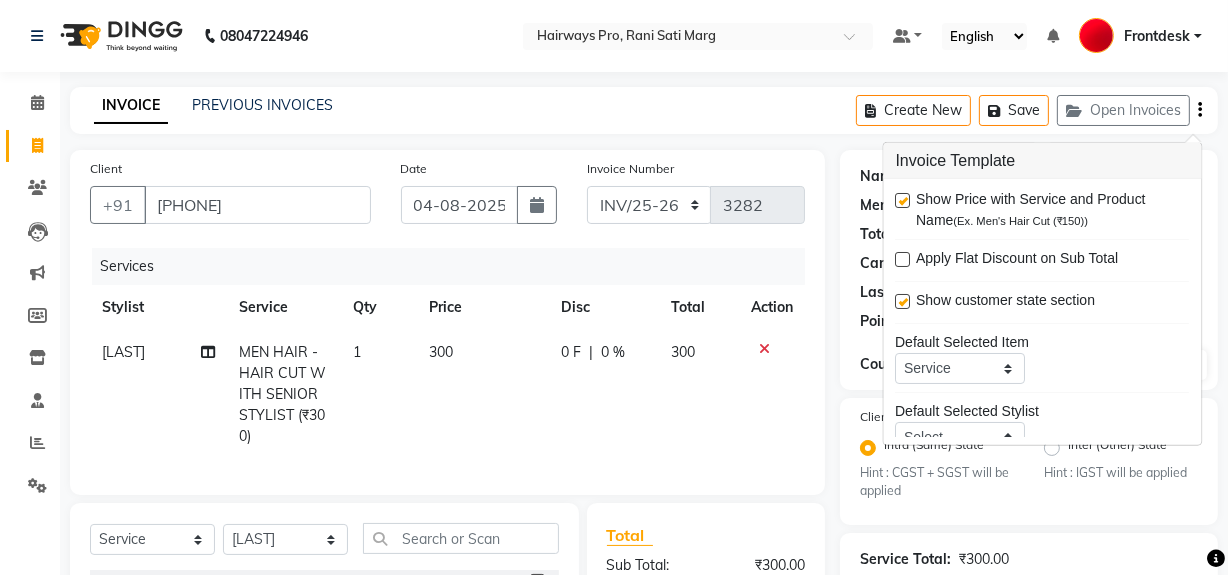 scroll, scrollTop: 97, scrollLeft: 0, axis: vertical 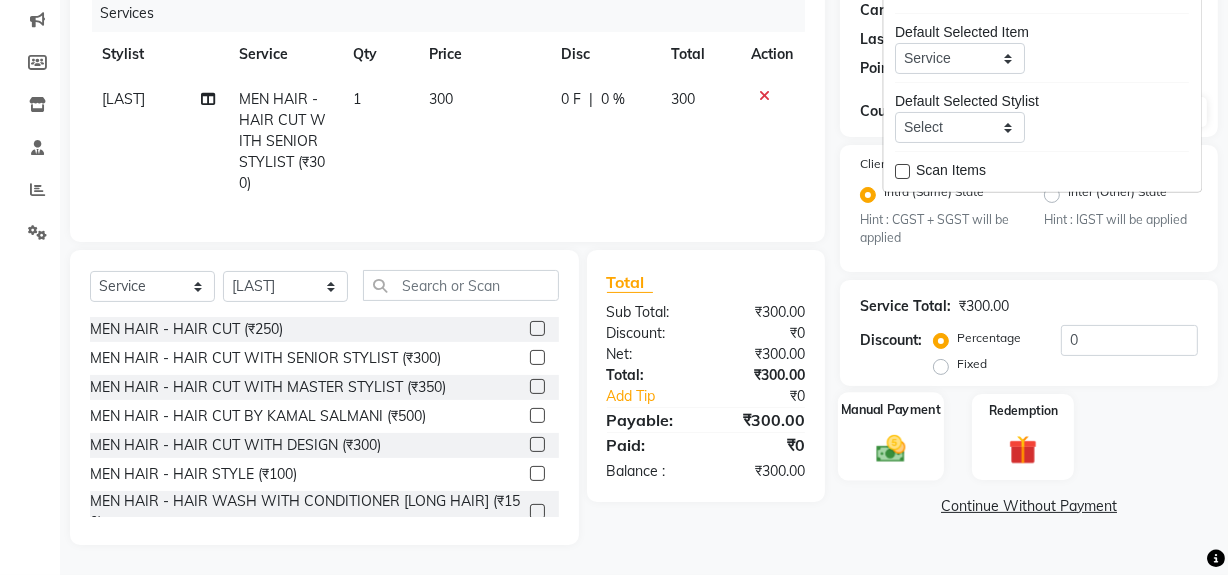 click 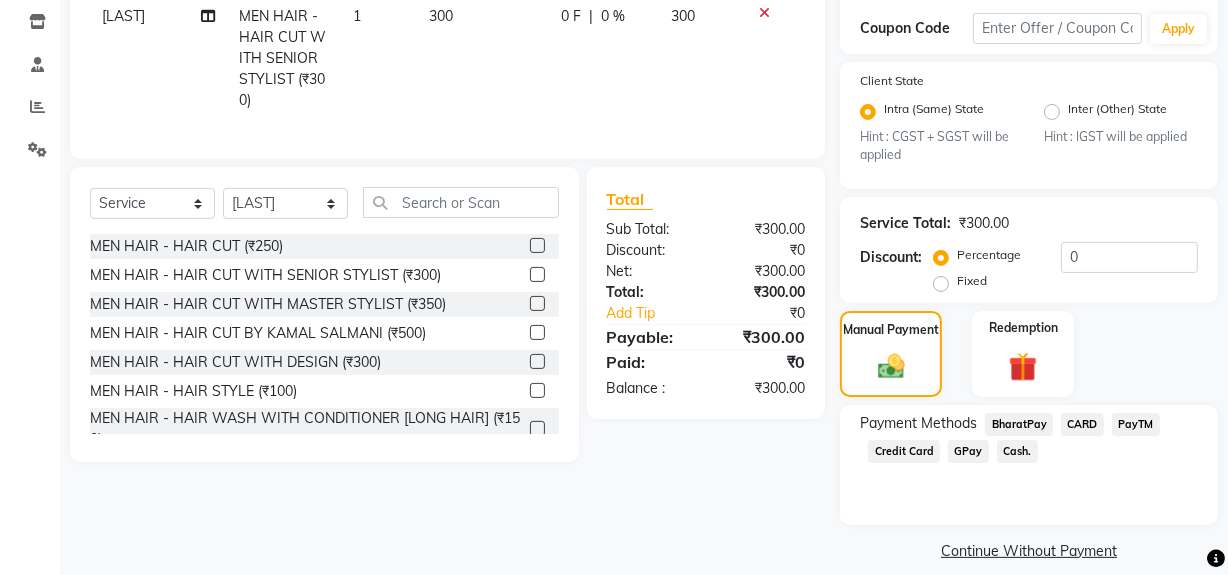 scroll, scrollTop: 357, scrollLeft: 0, axis: vertical 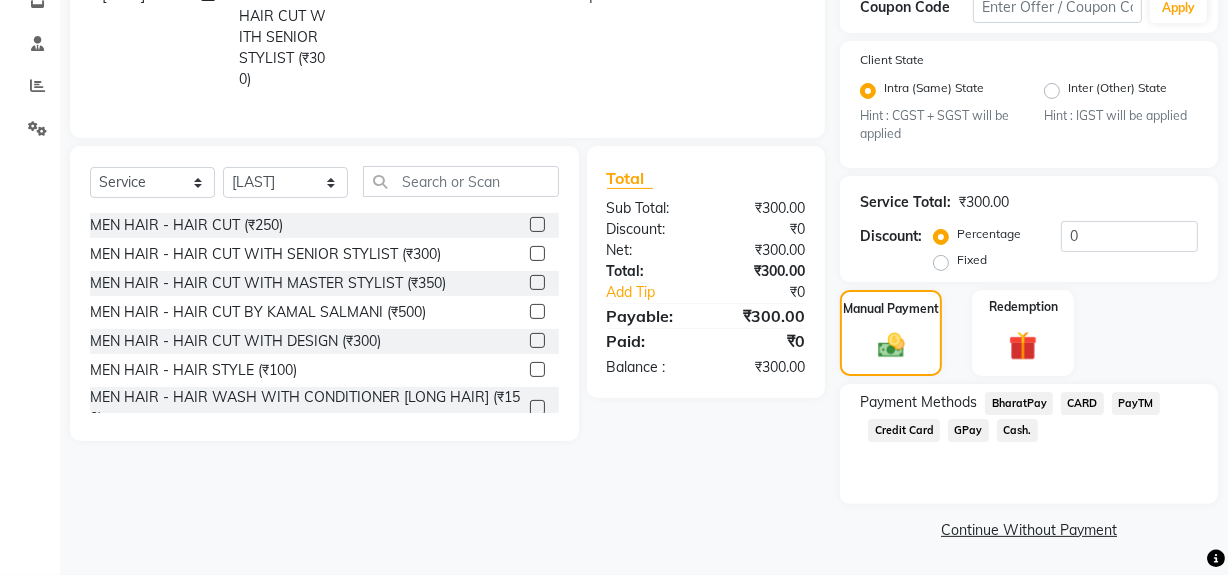 click on "Cash." 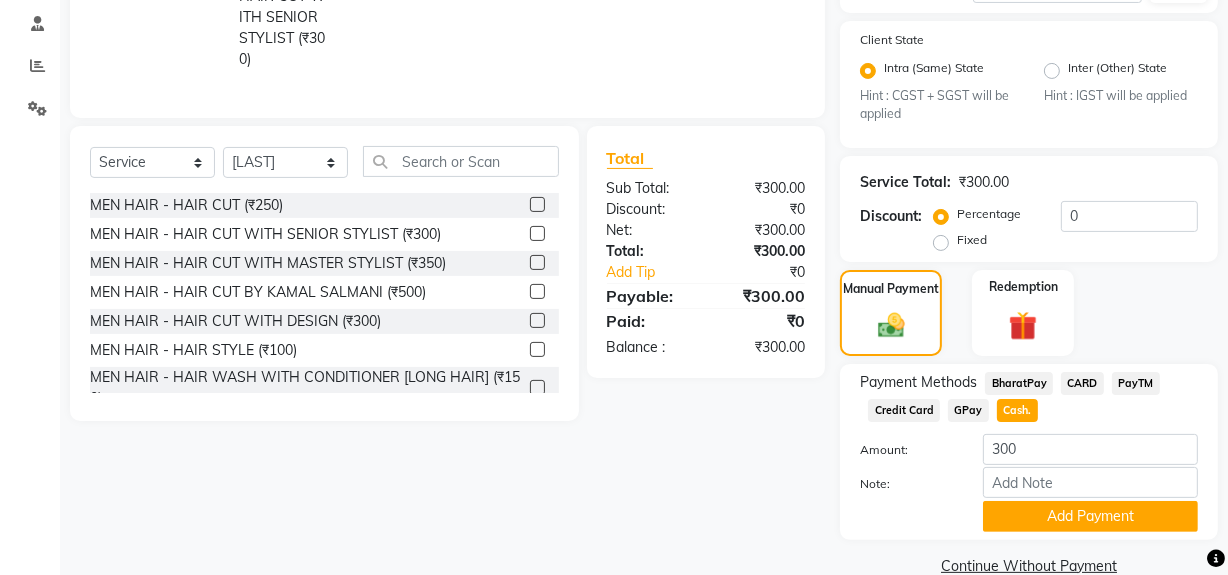 scroll, scrollTop: 413, scrollLeft: 0, axis: vertical 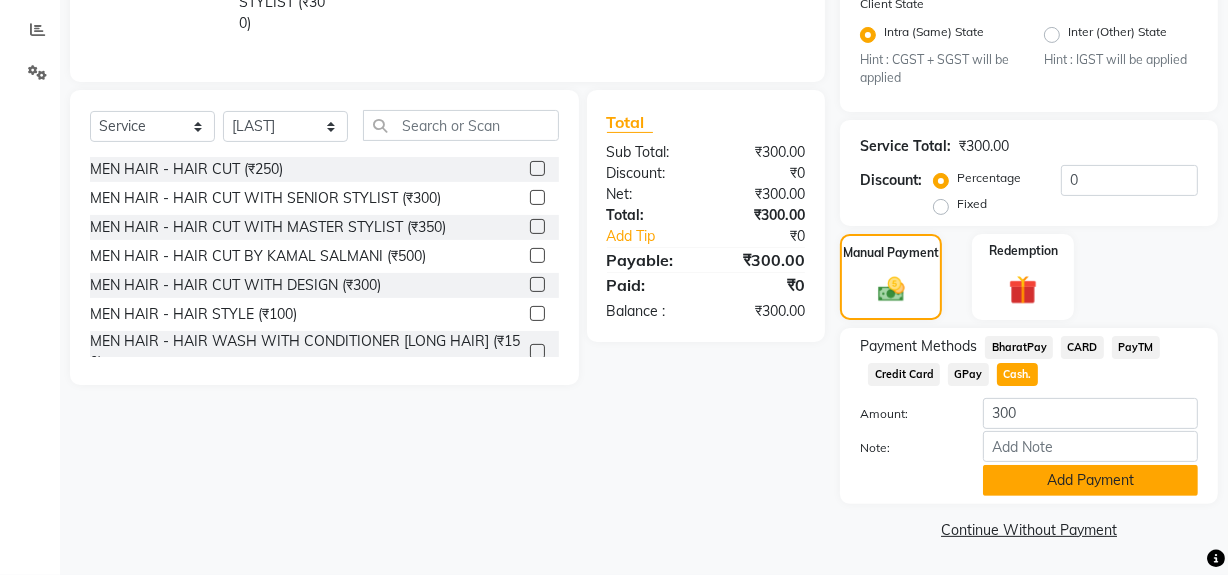 click on "Add Payment" 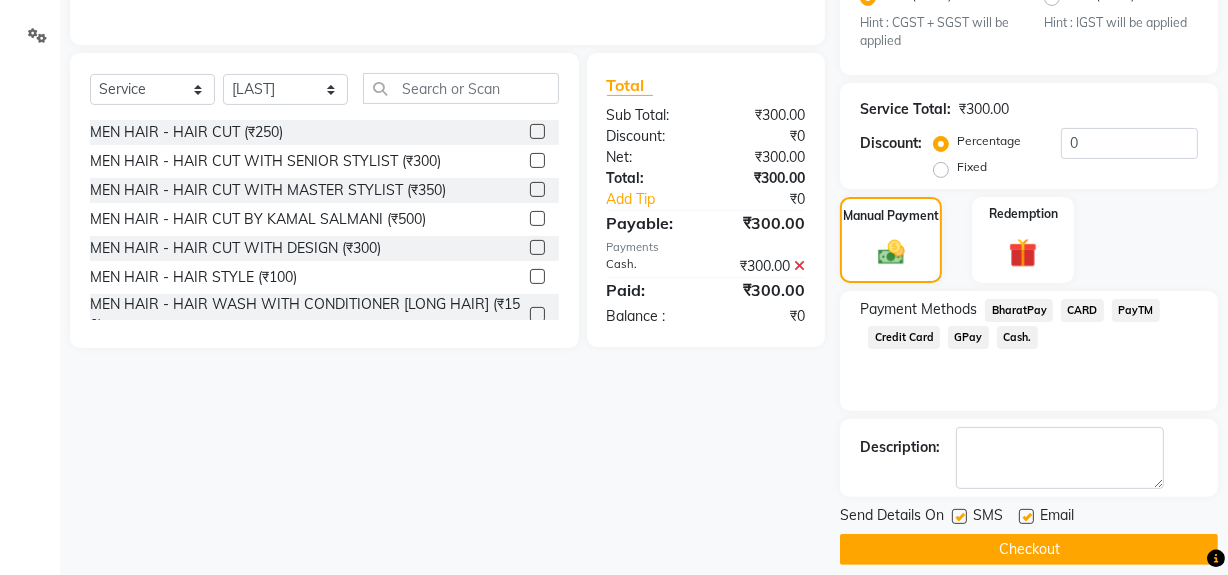 scroll, scrollTop: 470, scrollLeft: 0, axis: vertical 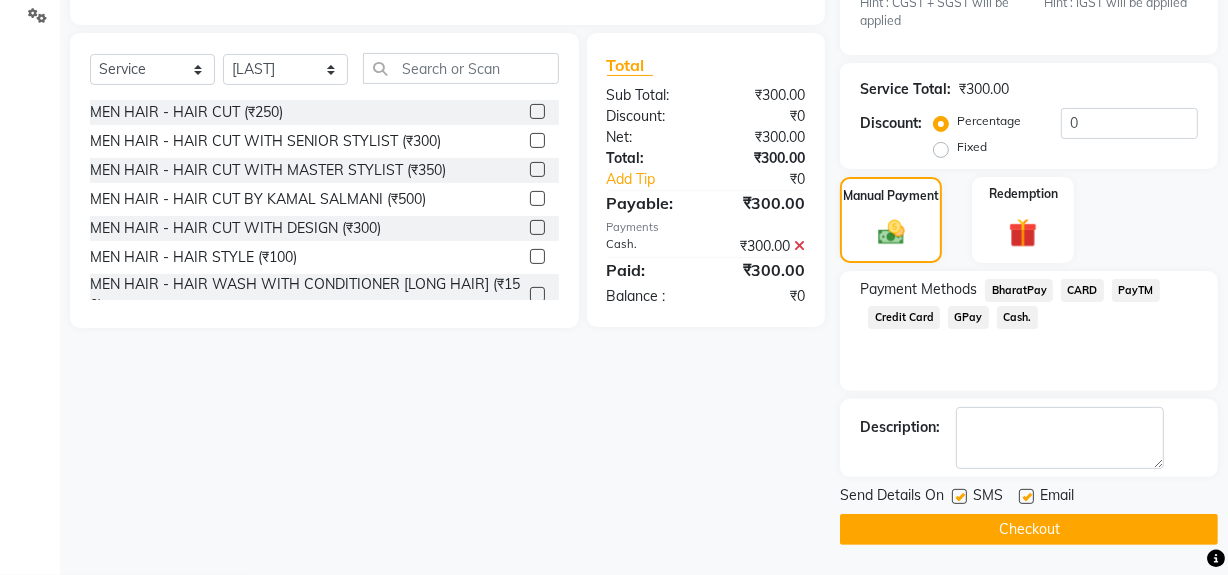 click 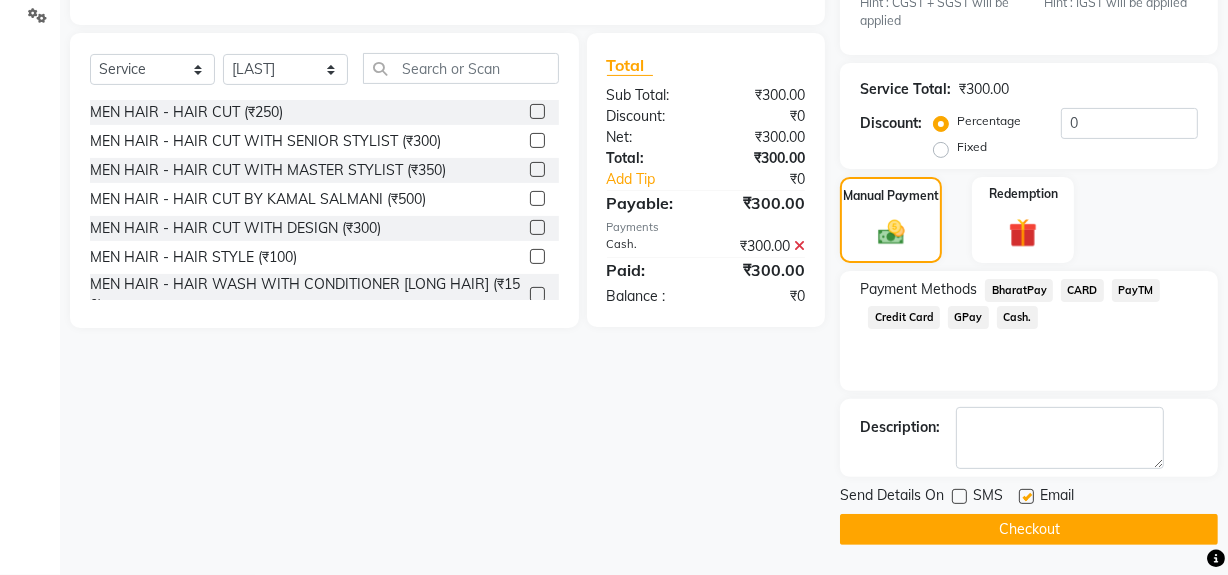 click on "Checkout" 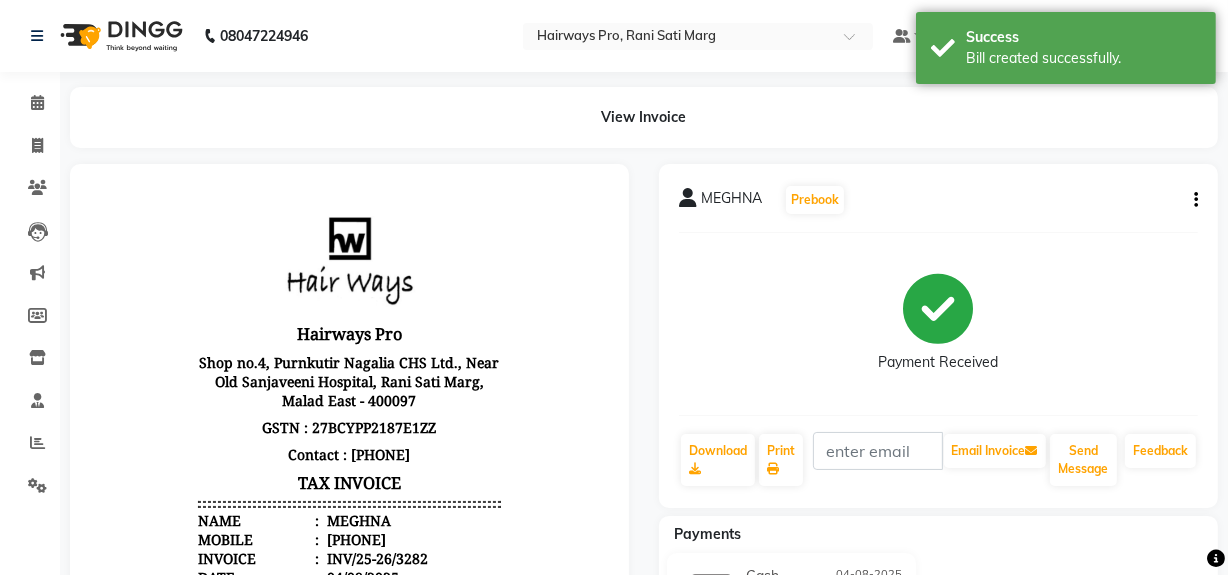 scroll, scrollTop: 0, scrollLeft: 0, axis: both 